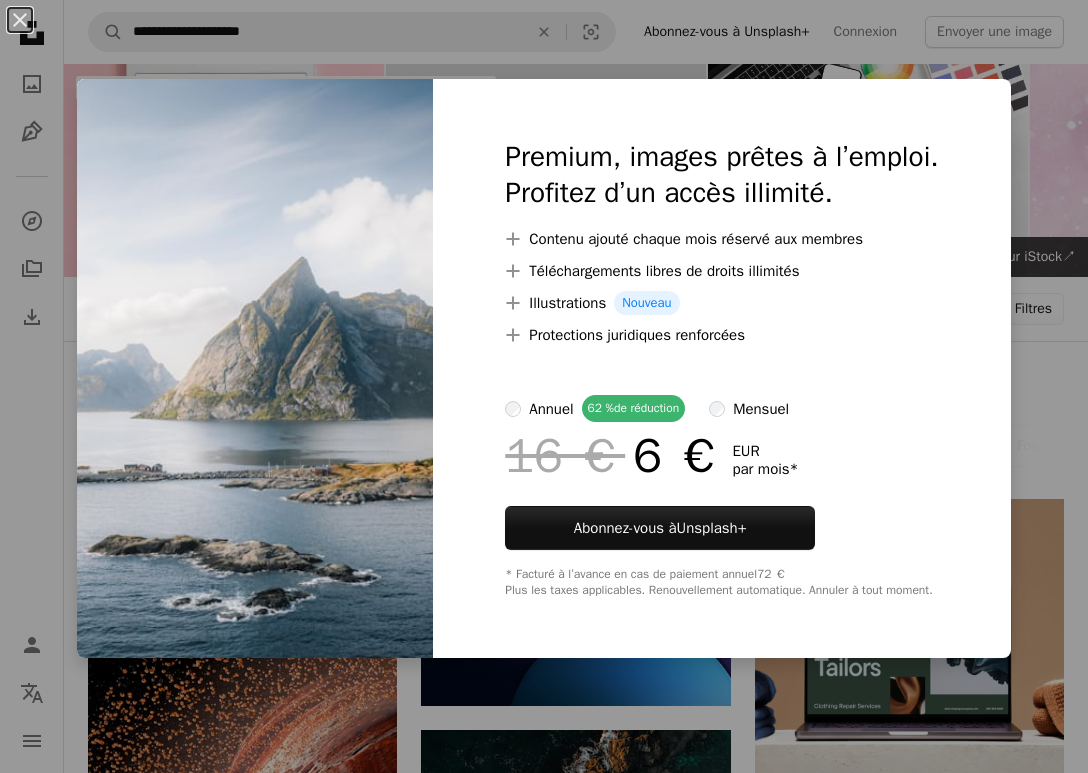 scroll, scrollTop: 959, scrollLeft: 0, axis: vertical 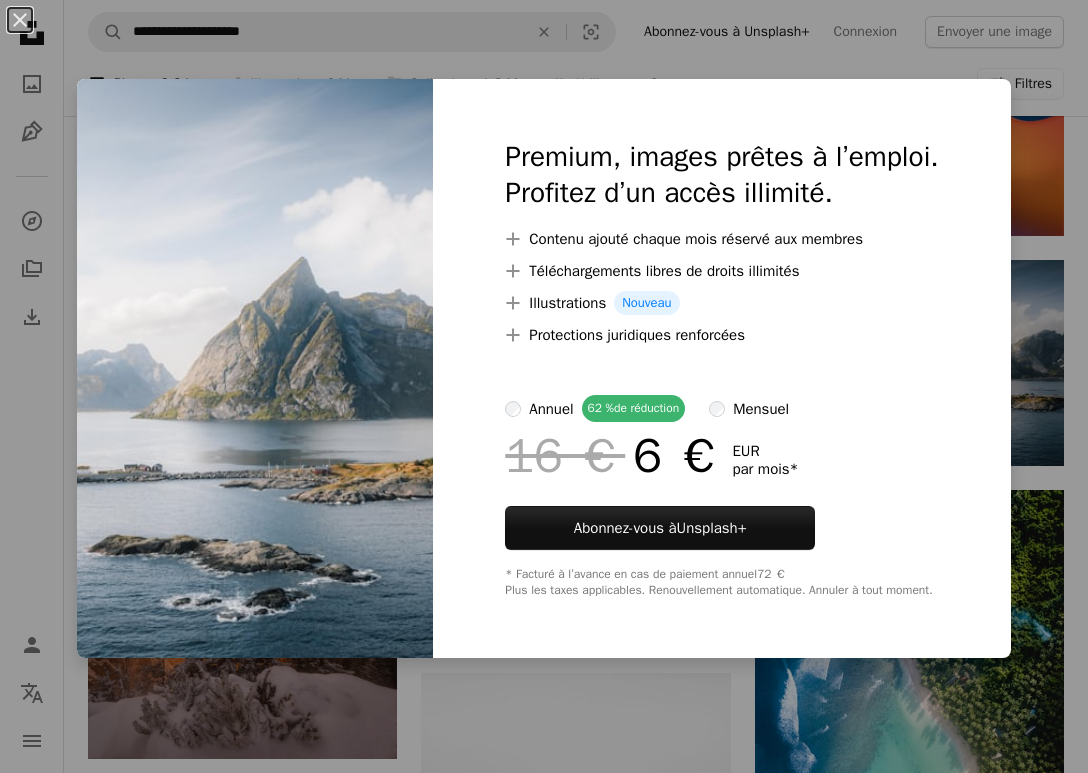click on "An X shape Premium, images prêtes à l’emploi. Profitez d’un accès illimité. A plus sign Contenu ajouté chaque mois réservé aux membres A plus sign Téléchargements libres de droits illimités A plus sign Illustrations  Nouveau A plus sign Protections juridiques renforcées annuel 62 %  de réduction mensuel 16 €   6 € EUR par mois * Abonnez-vous à  Unsplash+ * Facturé à l’avance en cas de paiement annuel  72 € Plus les taxes applicables. Renouvellement automatique. Annuler à tout moment." at bounding box center (544, 386) 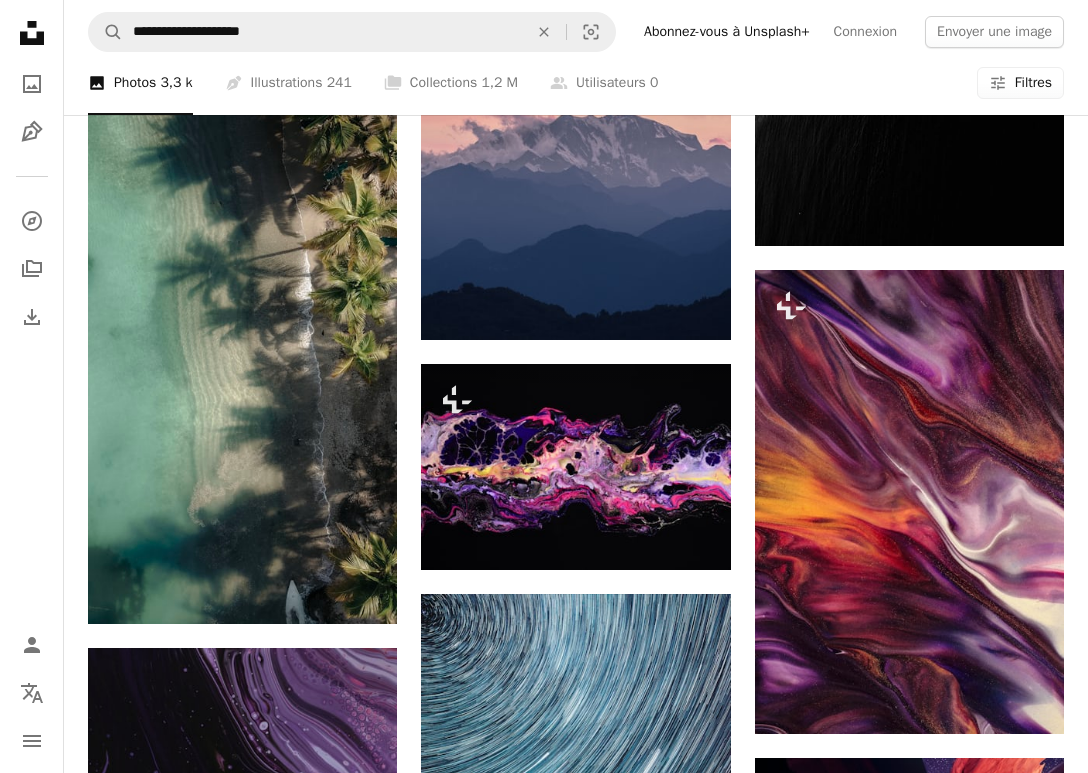 scroll, scrollTop: 2242, scrollLeft: 0, axis: vertical 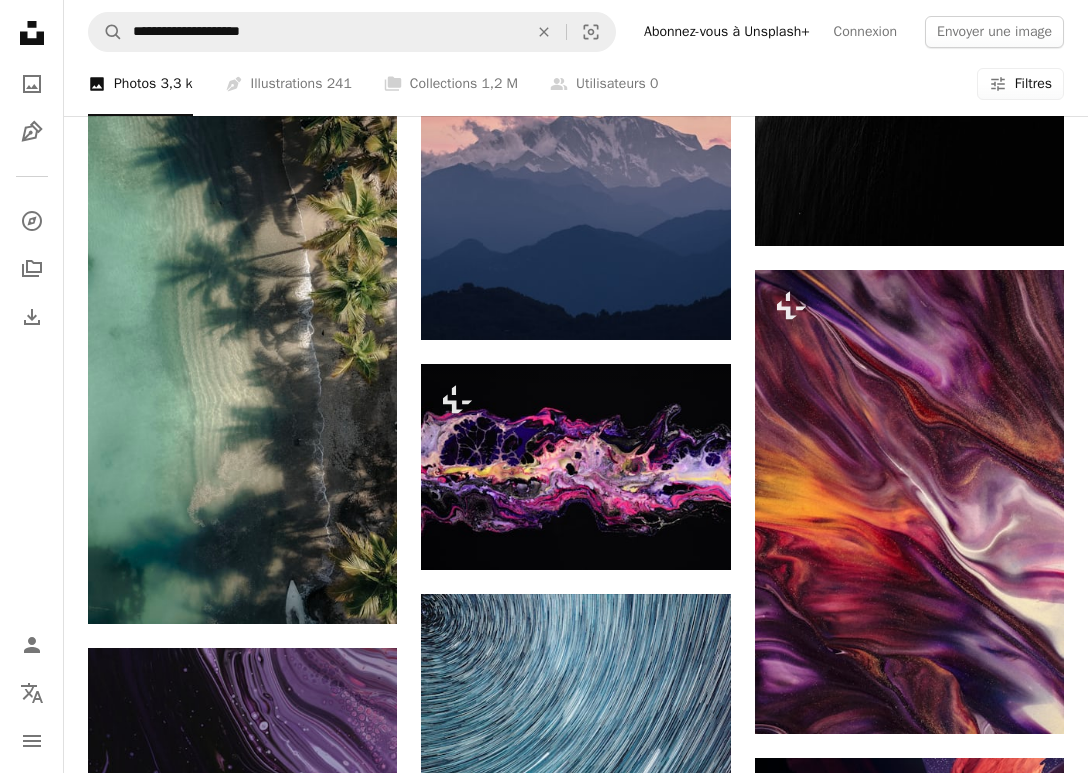 click on "Arrow pointing down" 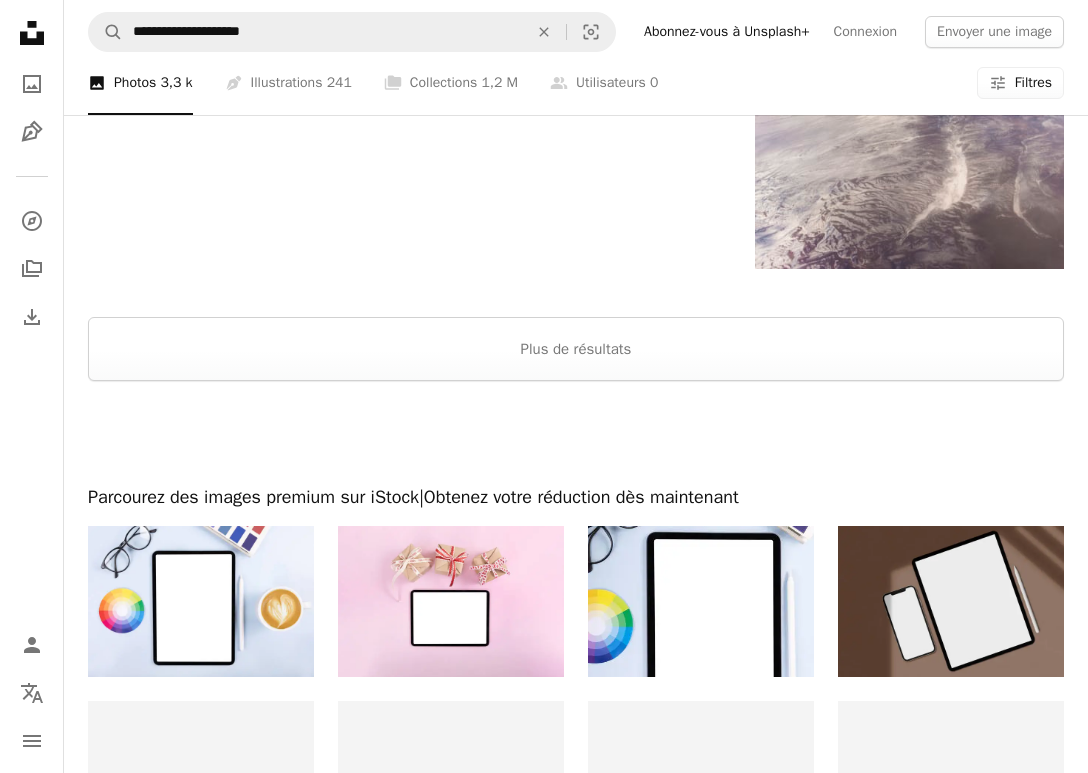 click on "Plus de résultats" at bounding box center (576, 350) 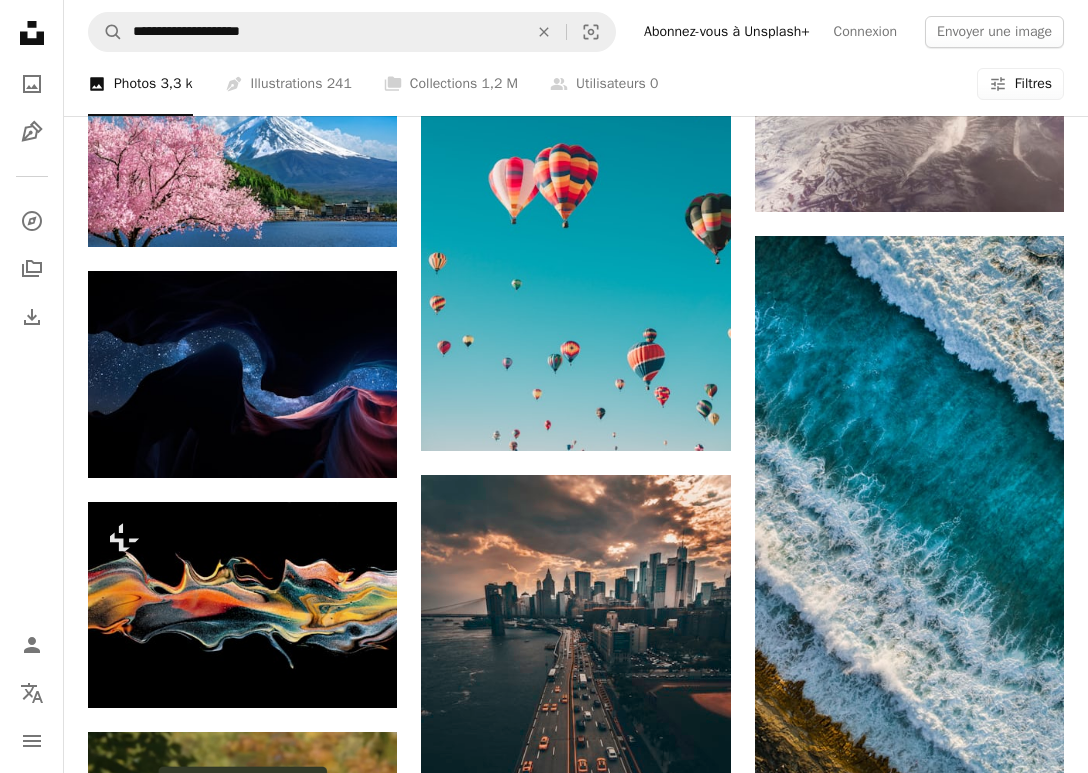 scroll, scrollTop: 3915, scrollLeft: 0, axis: vertical 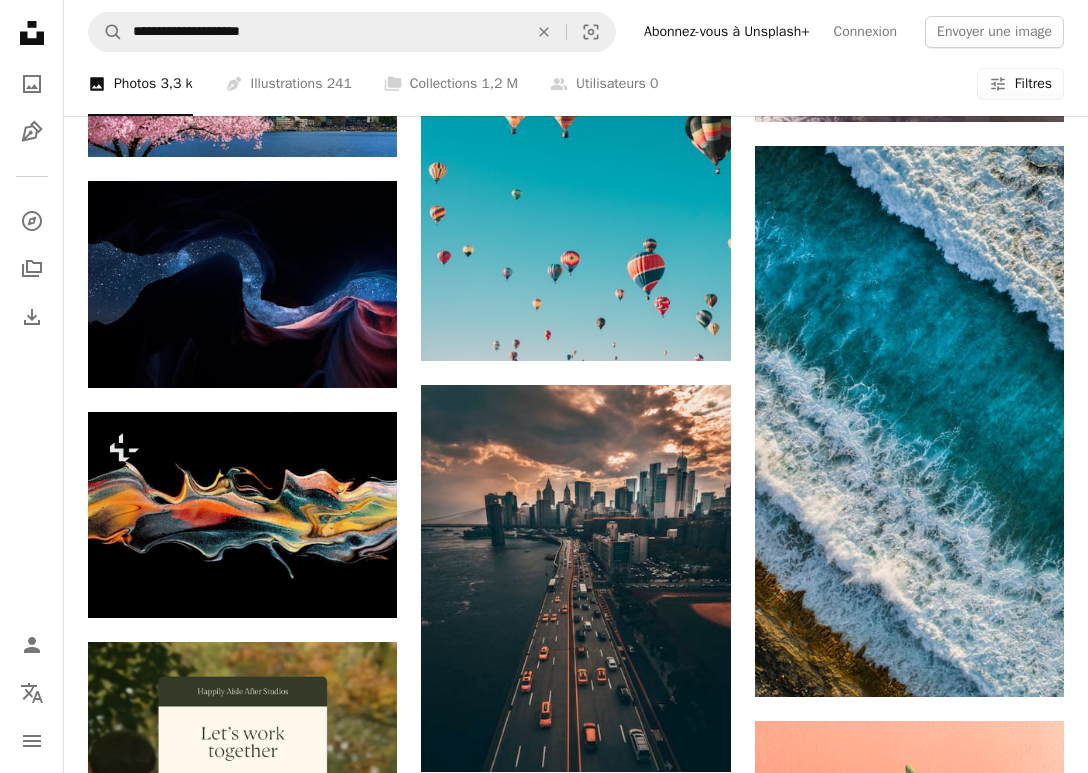 click on "Arrow pointing down" at bounding box center [691, 736] 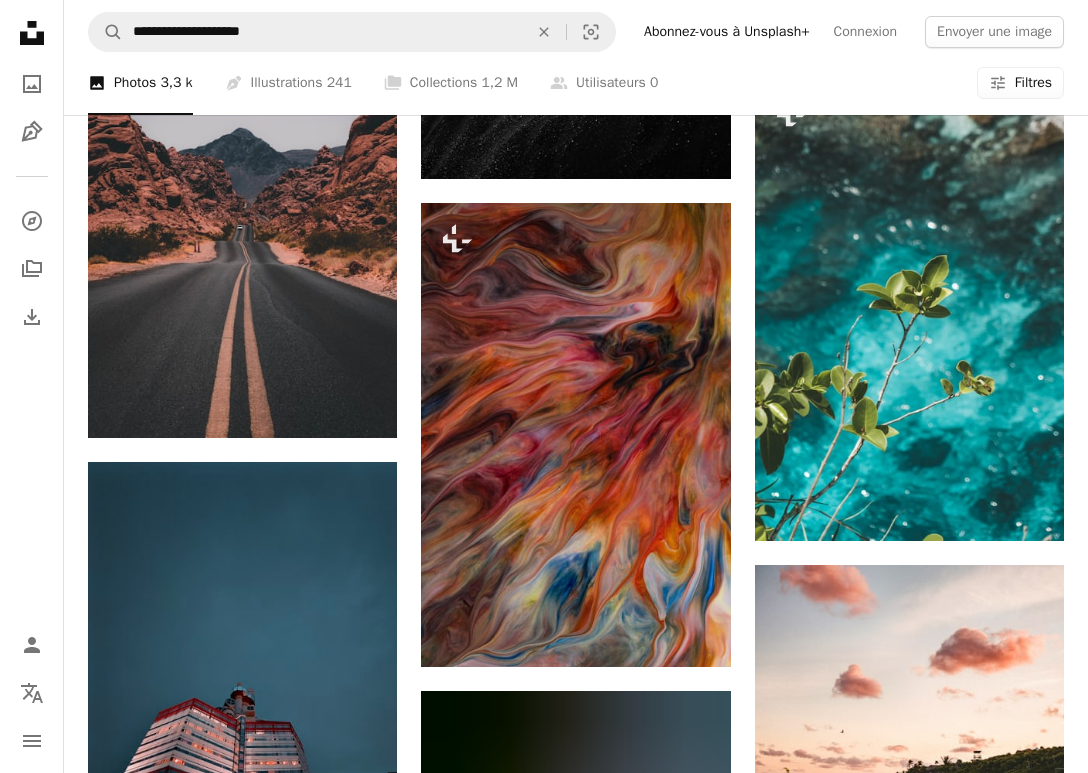 scroll, scrollTop: 5714, scrollLeft: 0, axis: vertical 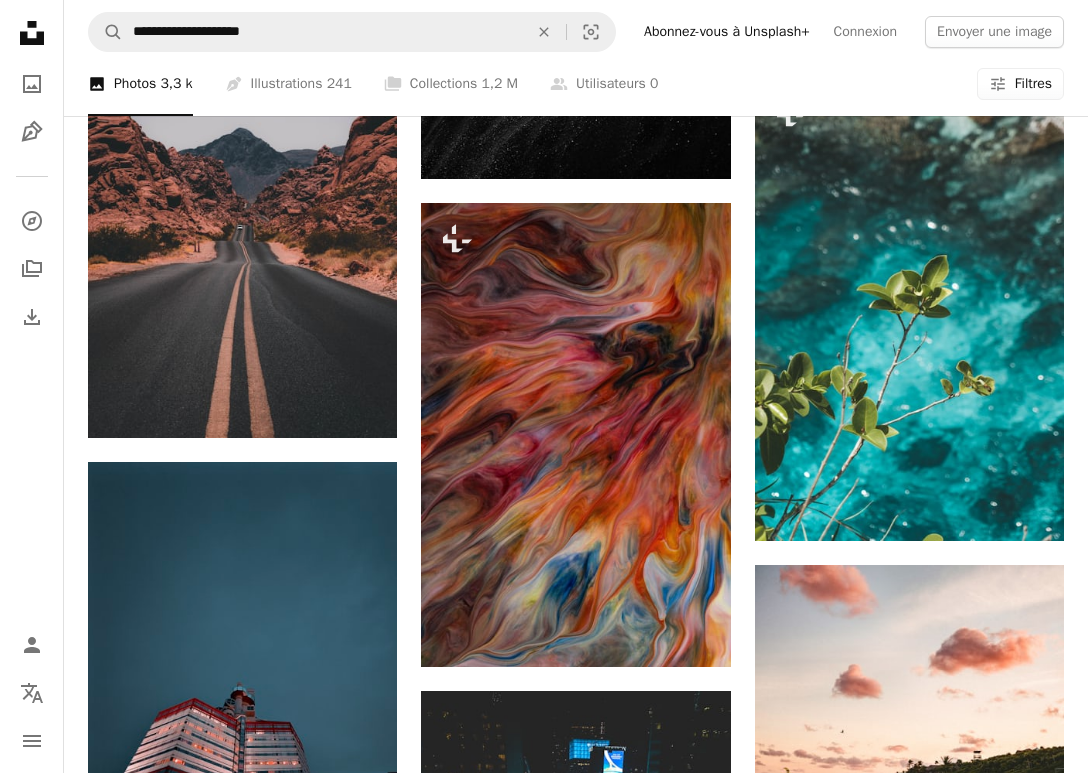 click at bounding box center (242, 206) 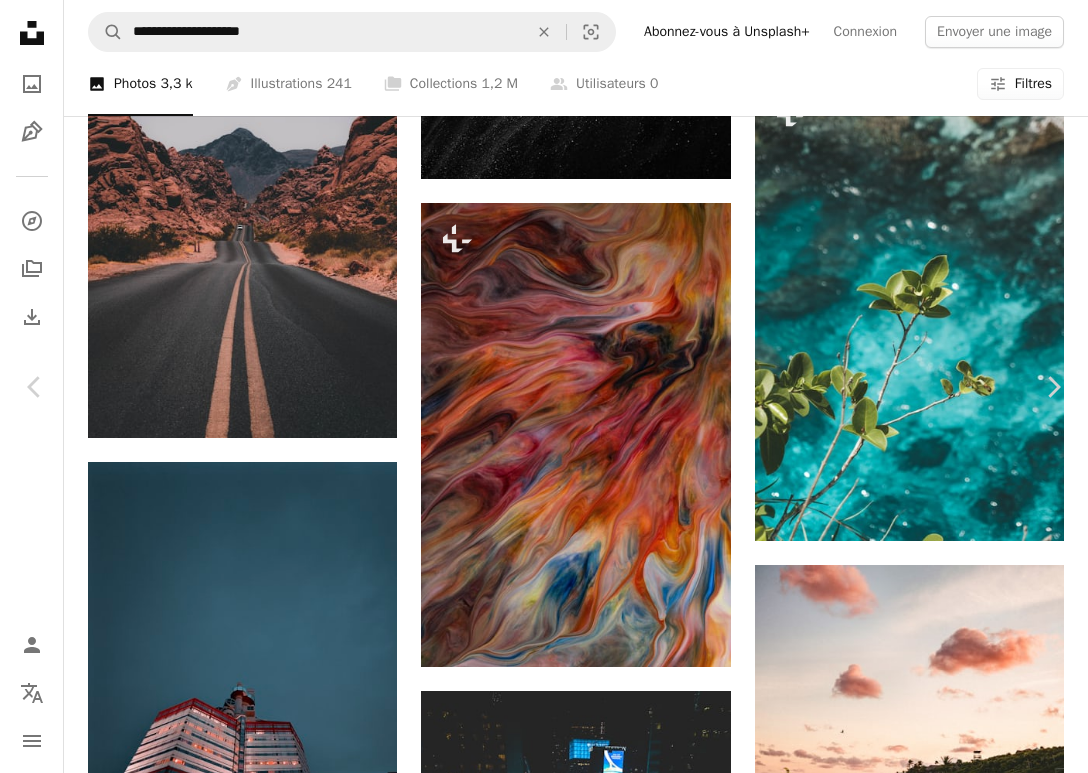 click on "Télécharger gratuitement" at bounding box center [856, 4405] 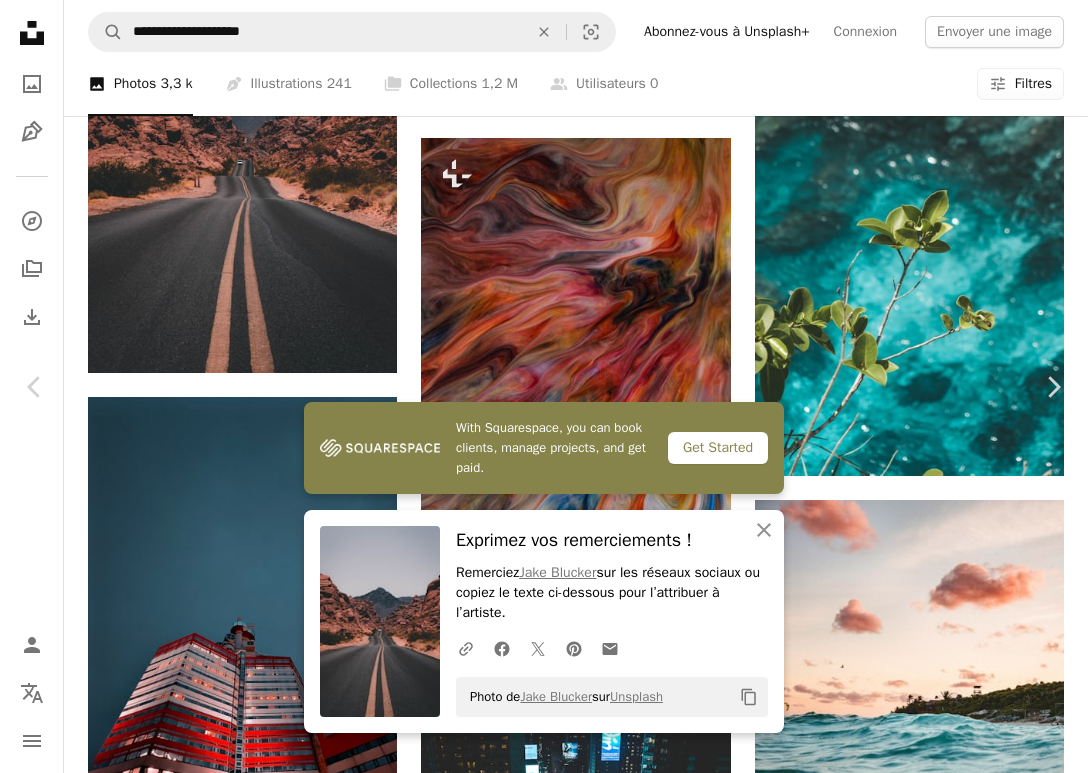 click on "Chevron right" at bounding box center [1053, 387] 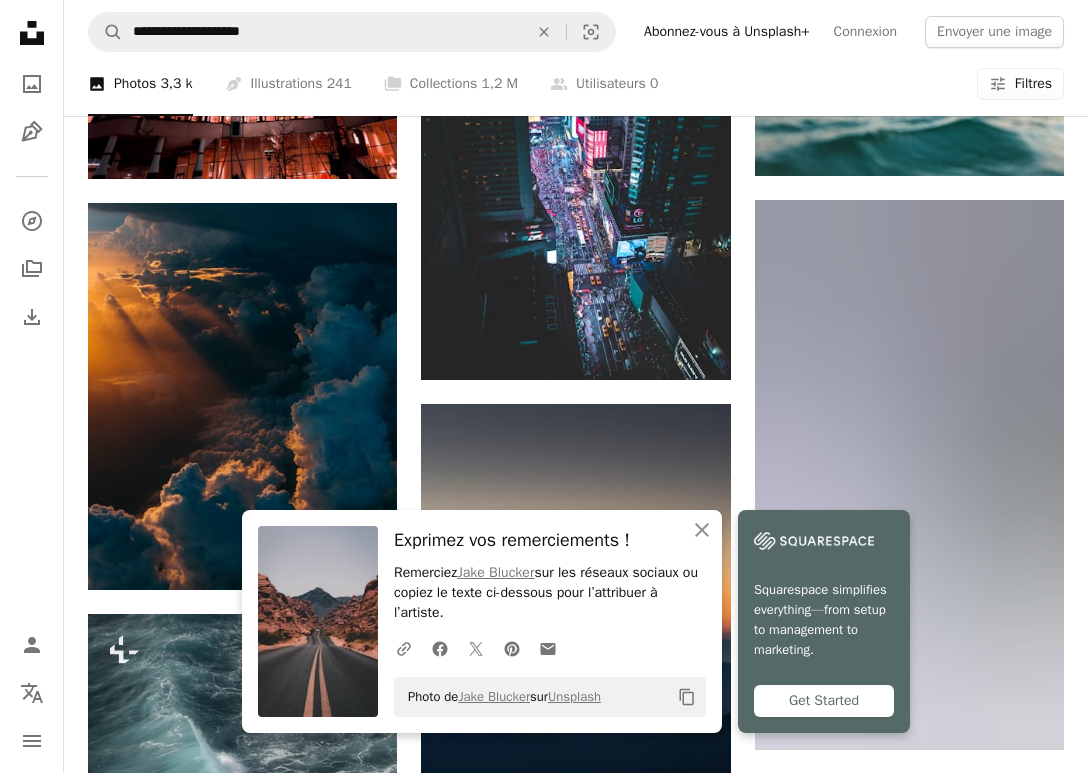 scroll, scrollTop: 6533, scrollLeft: 0, axis: vertical 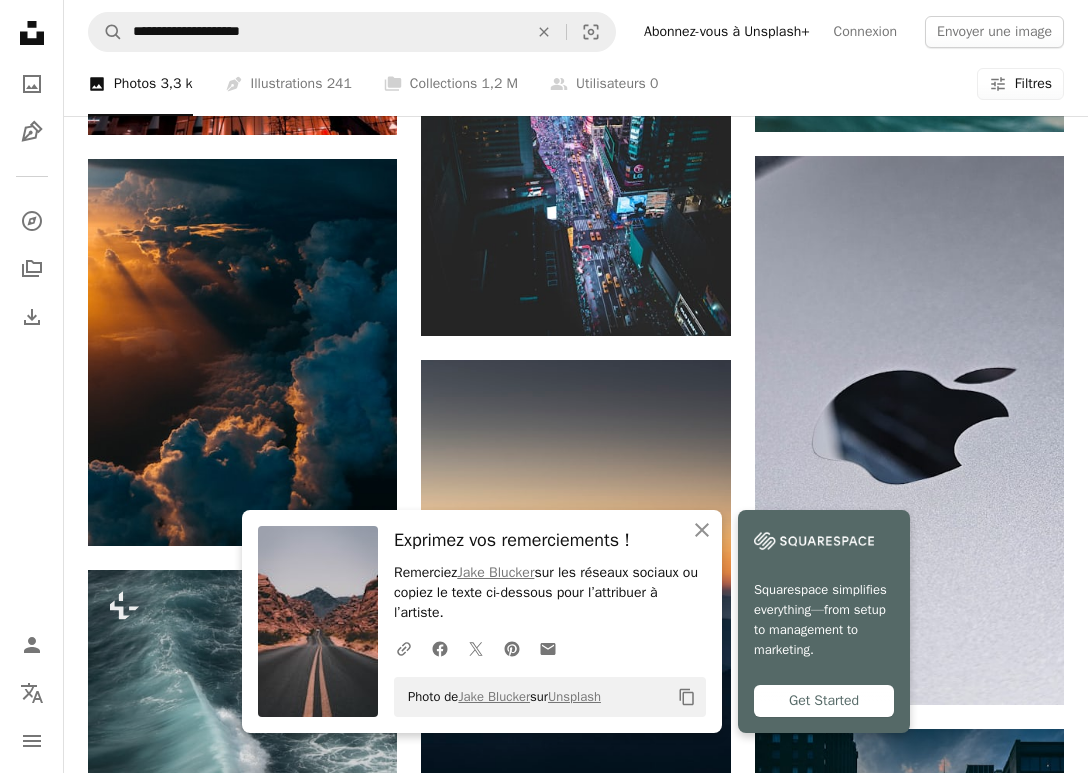 click 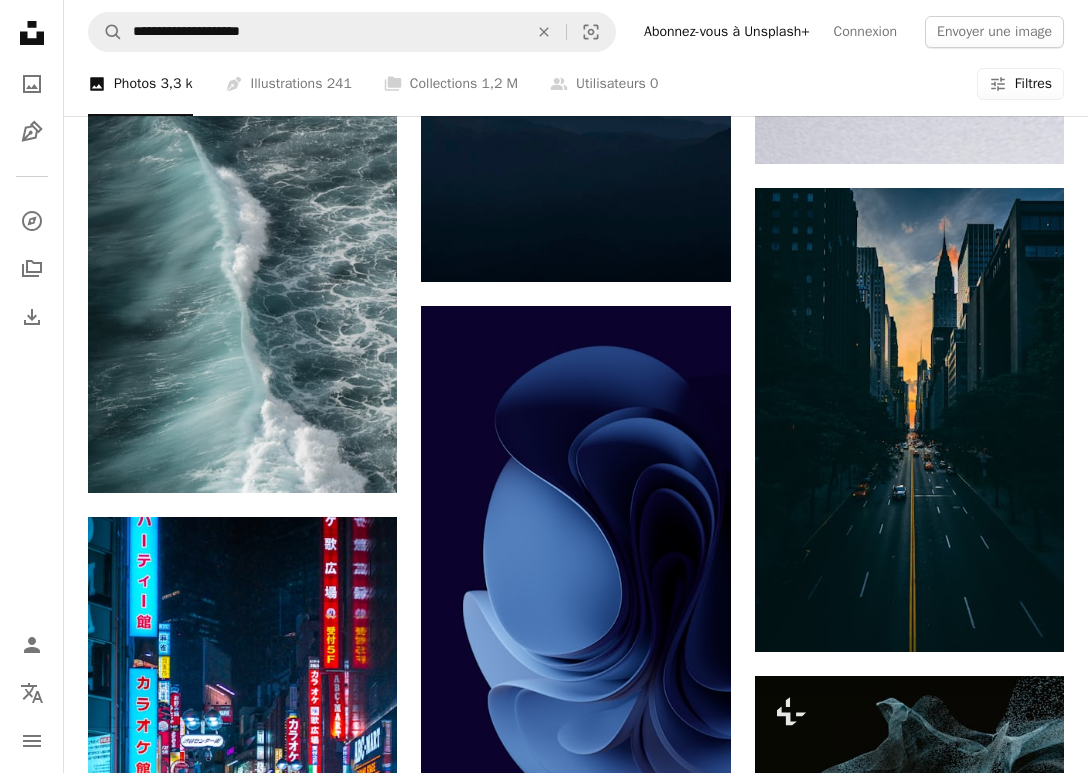 scroll, scrollTop: 7081, scrollLeft: 0, axis: vertical 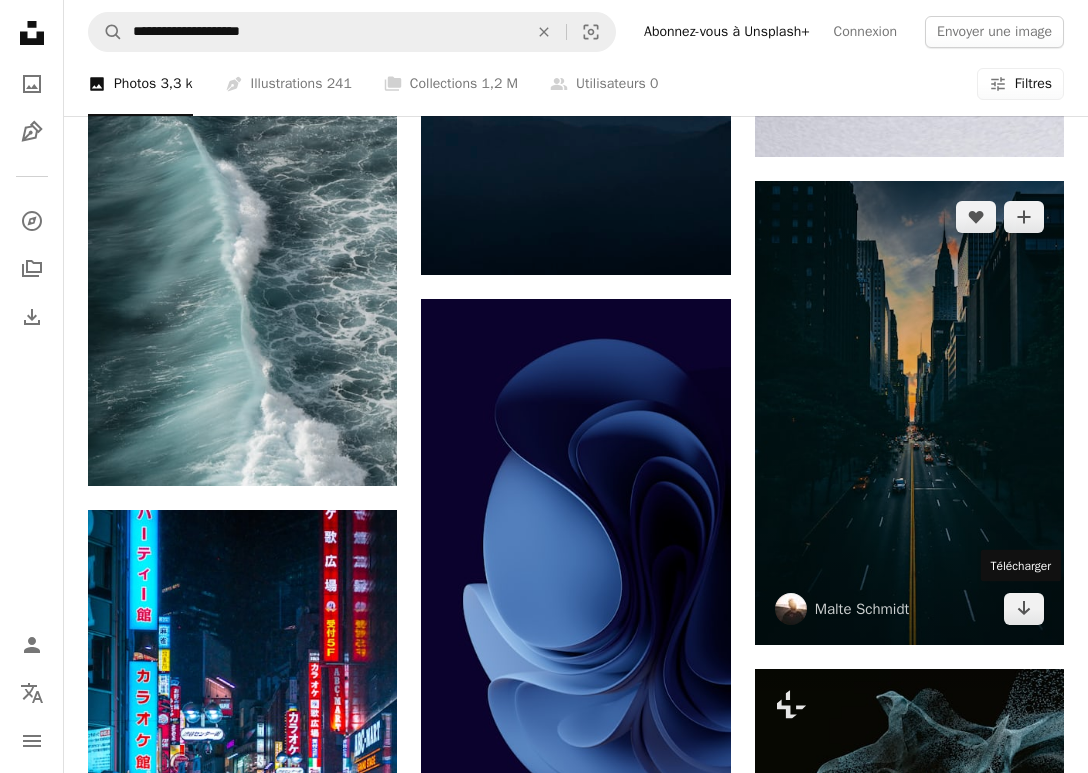 click on "Arrow pointing down" 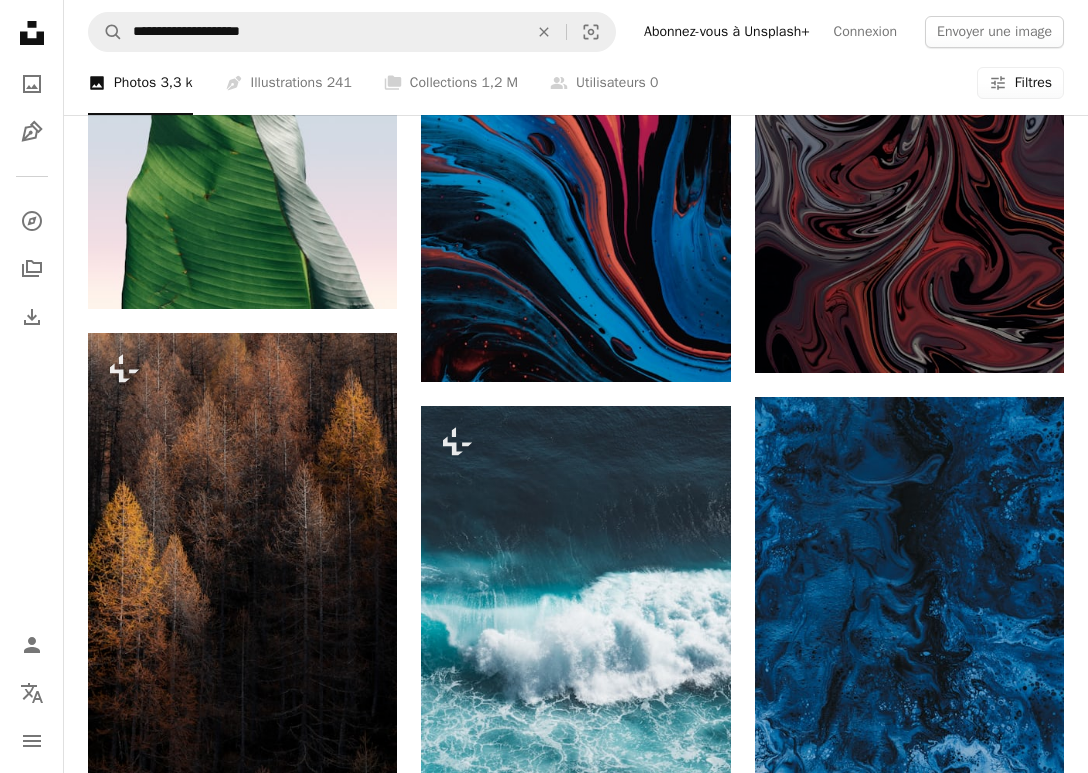 scroll, scrollTop: 9699, scrollLeft: 0, axis: vertical 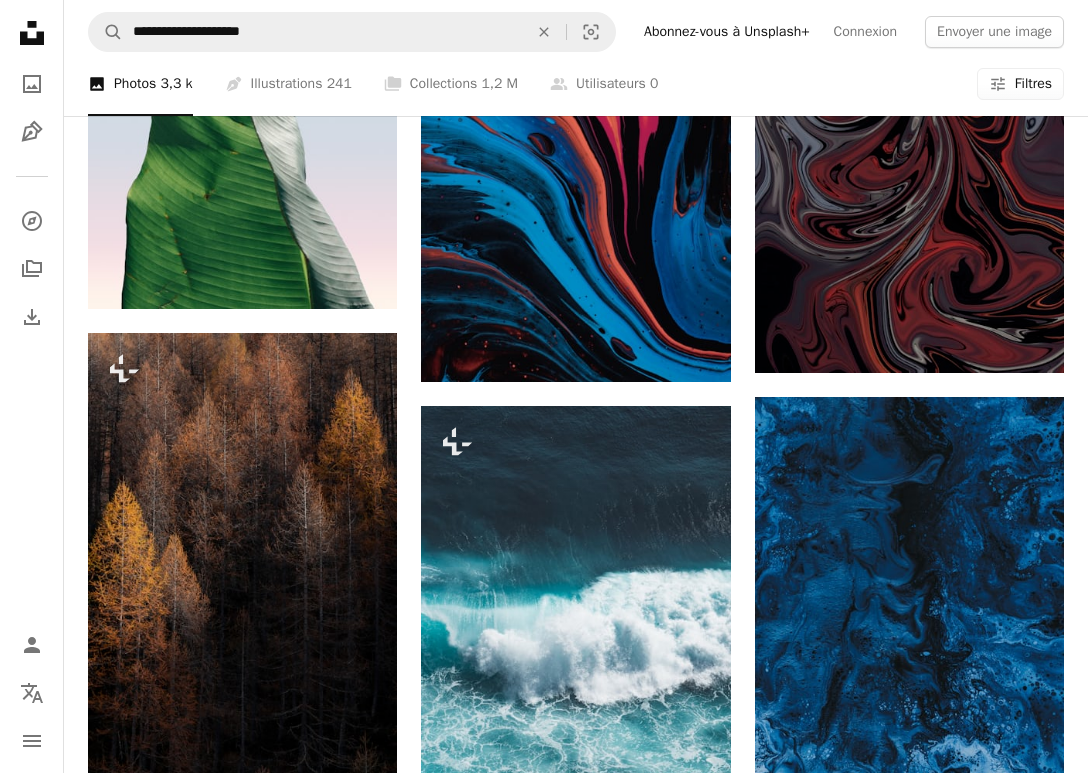 click on "A lock   Télécharger" at bounding box center [321, 761] 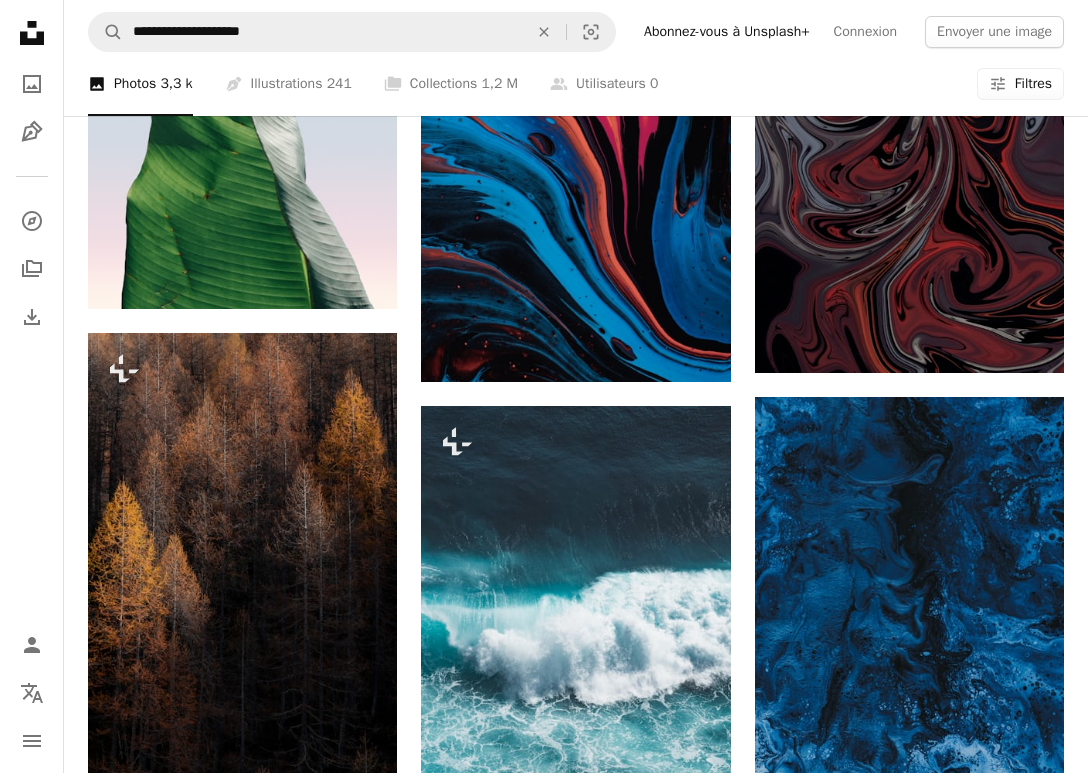 click on "An X shape Premium, images prêtes à l’emploi. Profitez d’un accès illimité. A plus sign Contenu ajouté chaque mois réservé aux membres A plus sign Téléchargements libres de droits illimités A plus sign Illustrations  Nouveau A plus sign Protections juridiques renforcées annuel 62 %  de réduction mensuel 16 €   6 € EUR par mois * Abonnez-vous à  Unsplash+ * Facturé à l’avance en cas de paiement annuel  72 € Plus les taxes applicables. Renouvellement automatique. Annuler à tout moment." at bounding box center [544, 3482] 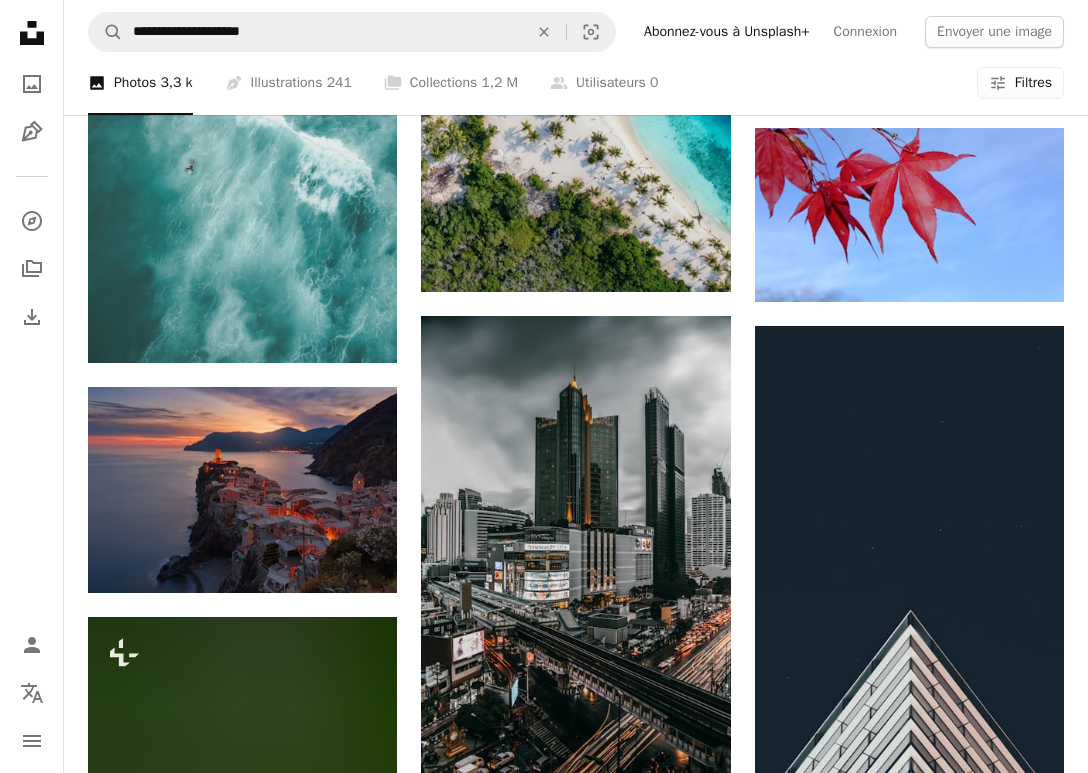 scroll, scrollTop: 11518, scrollLeft: 0, axis: vertical 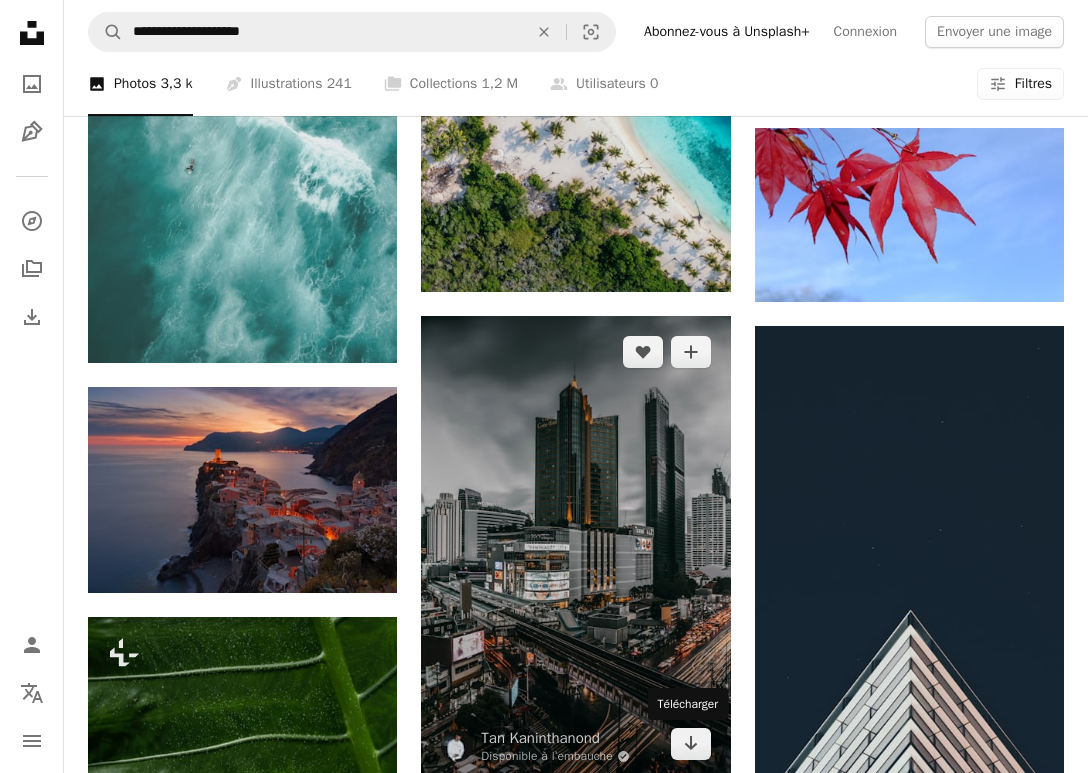 click 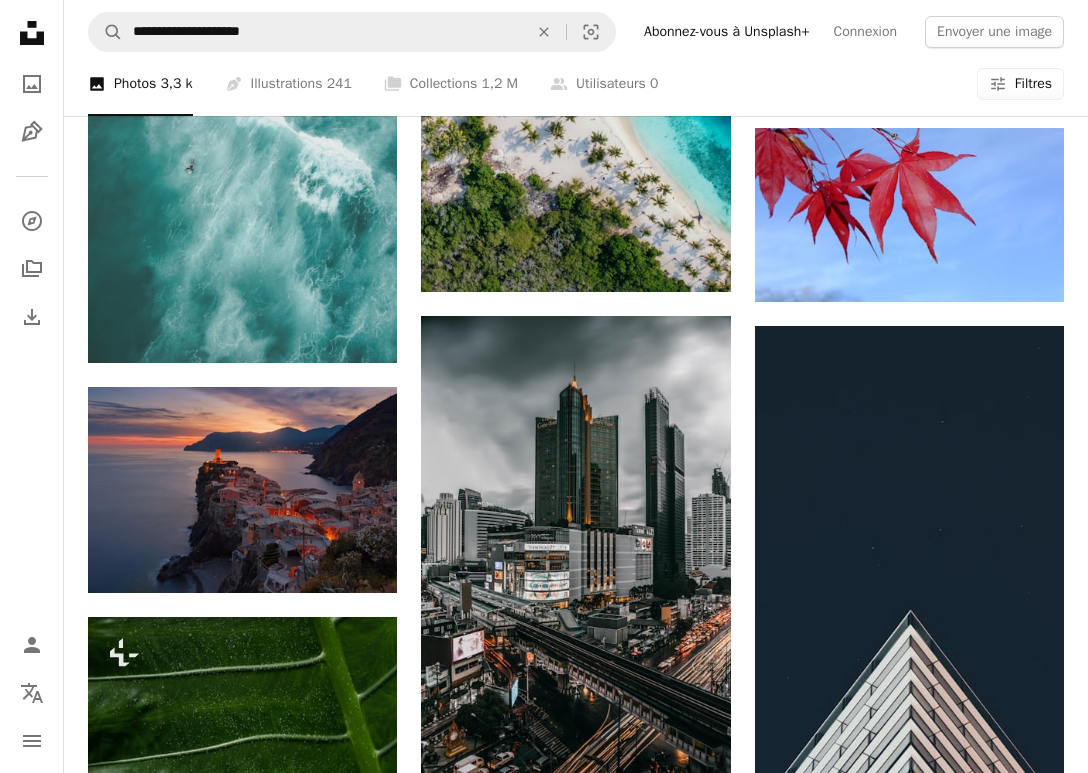 scroll, scrollTop: 11583, scrollLeft: 0, axis: vertical 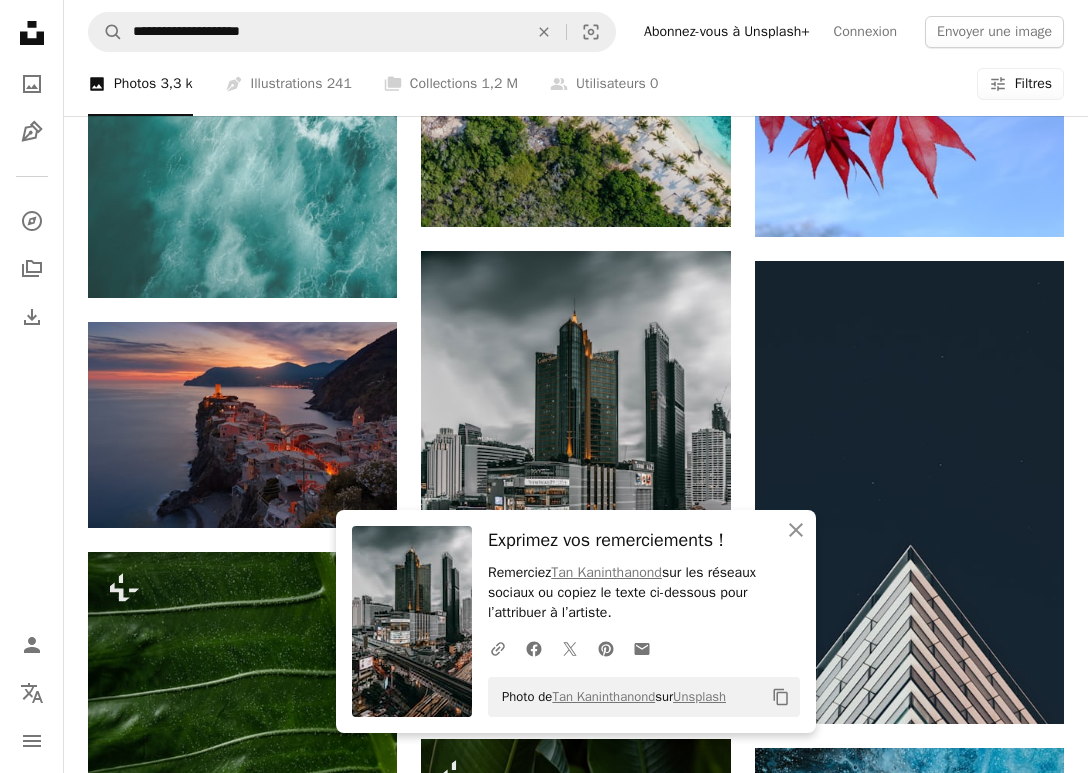 click on "An X shape" 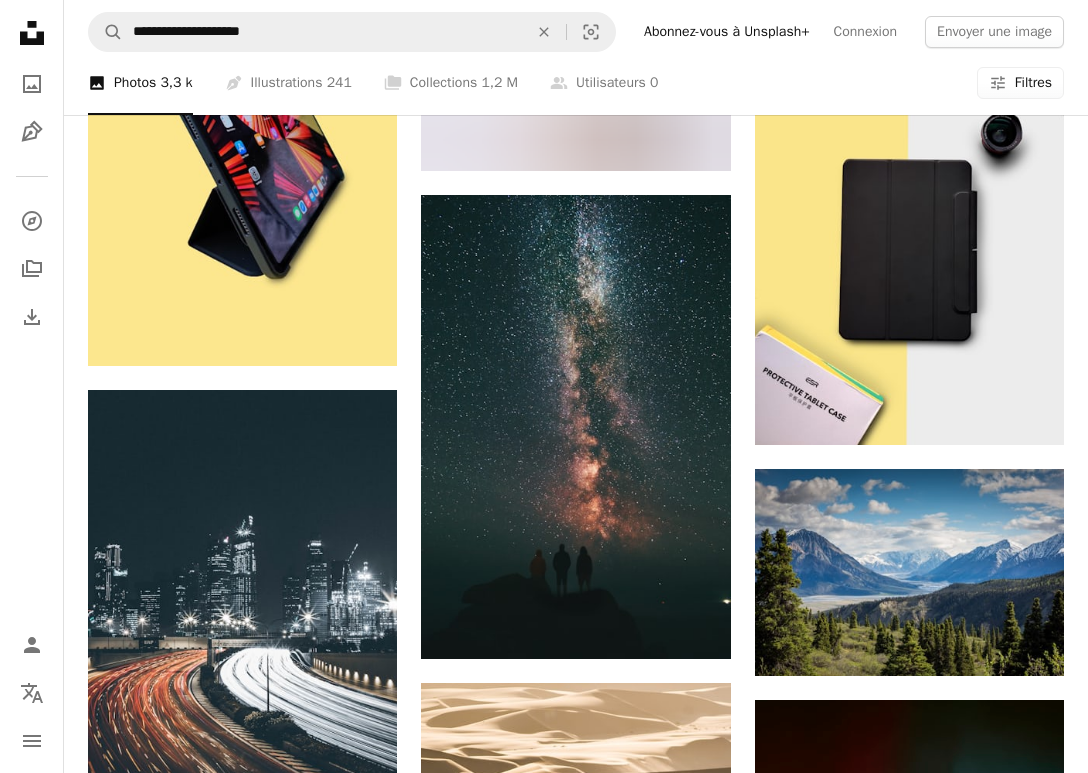 scroll, scrollTop: 14917, scrollLeft: 0, axis: vertical 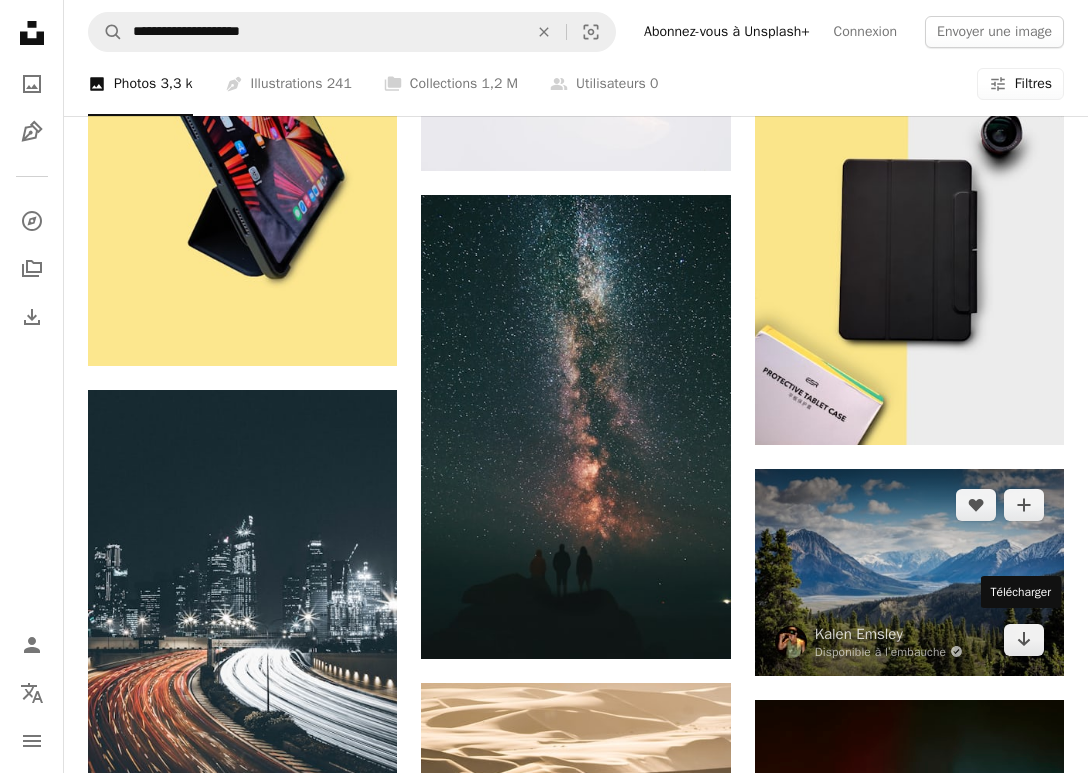 click on "Arrow pointing down" 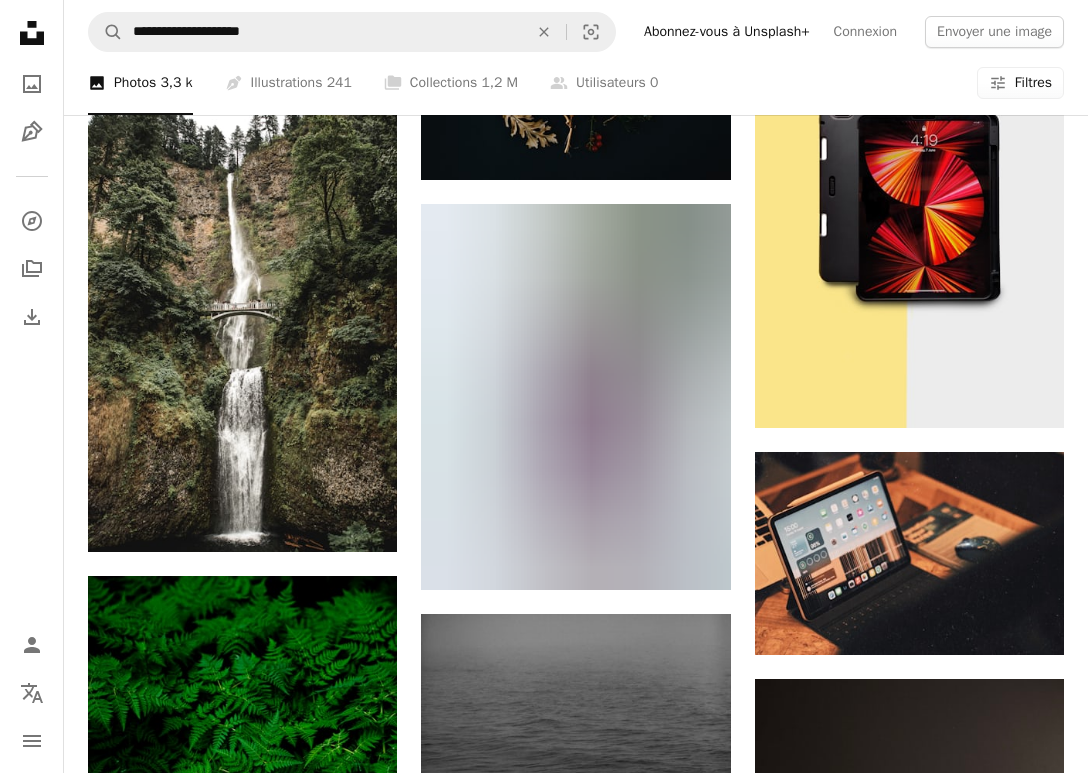 scroll, scrollTop: 16578, scrollLeft: 0, axis: vertical 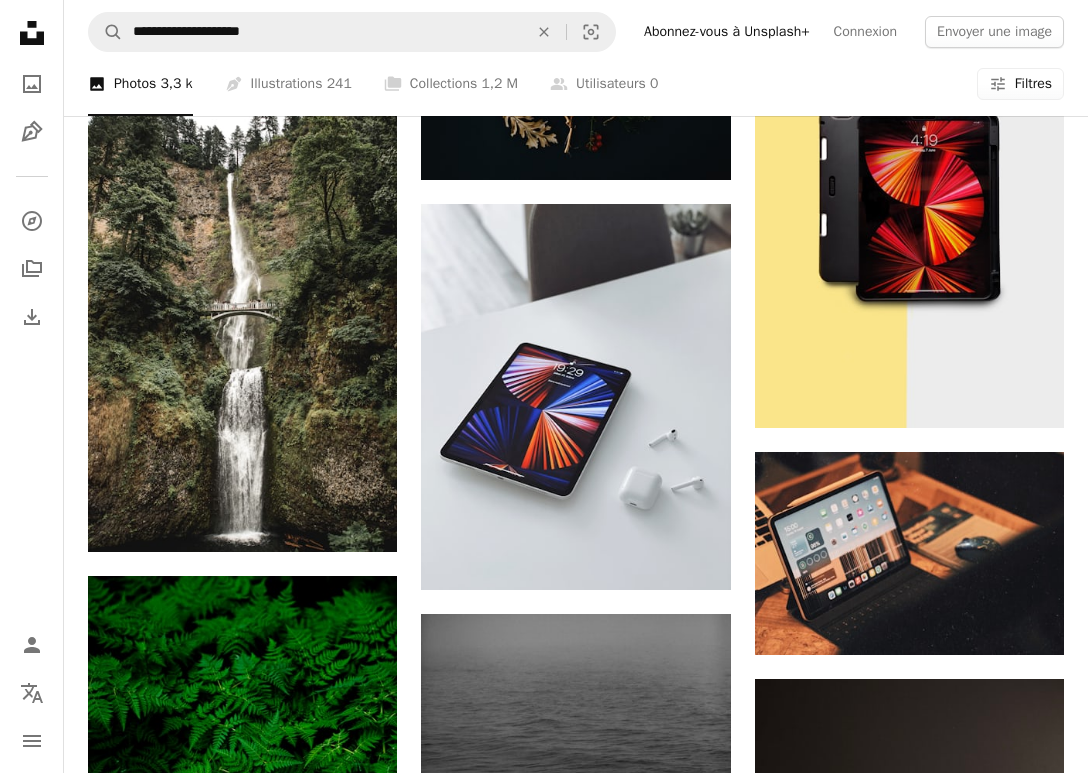click at bounding box center (242, 319) 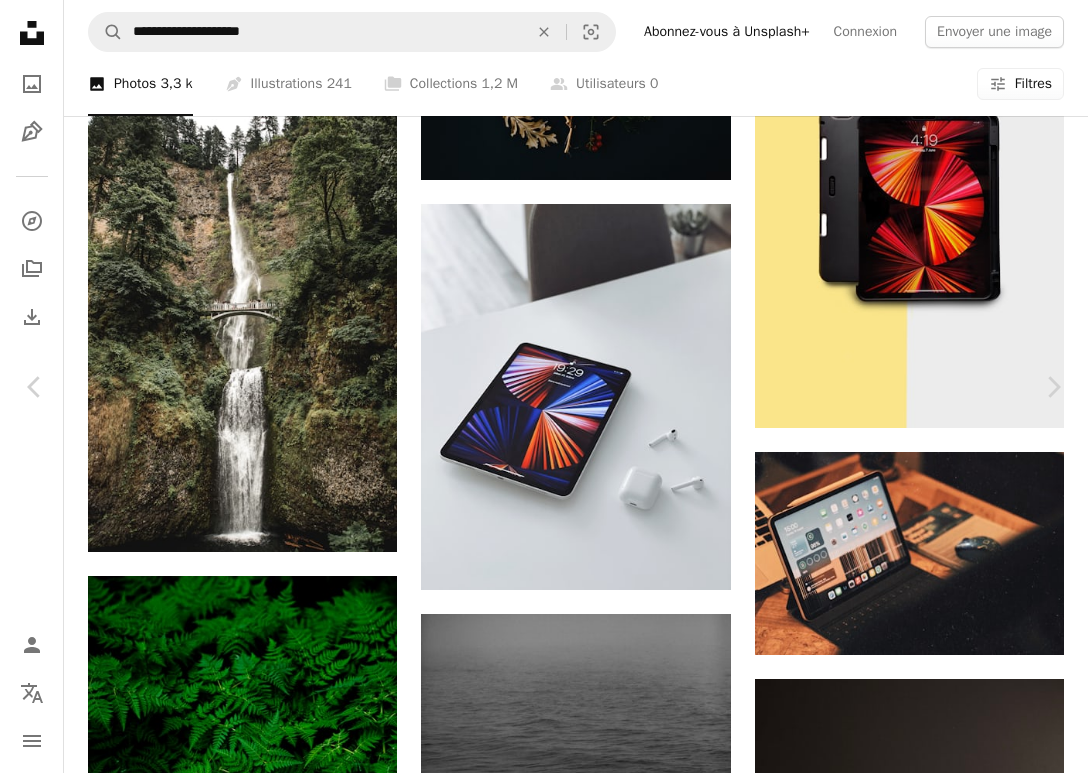 click on "Télécharger gratuitement" at bounding box center [856, 4201] 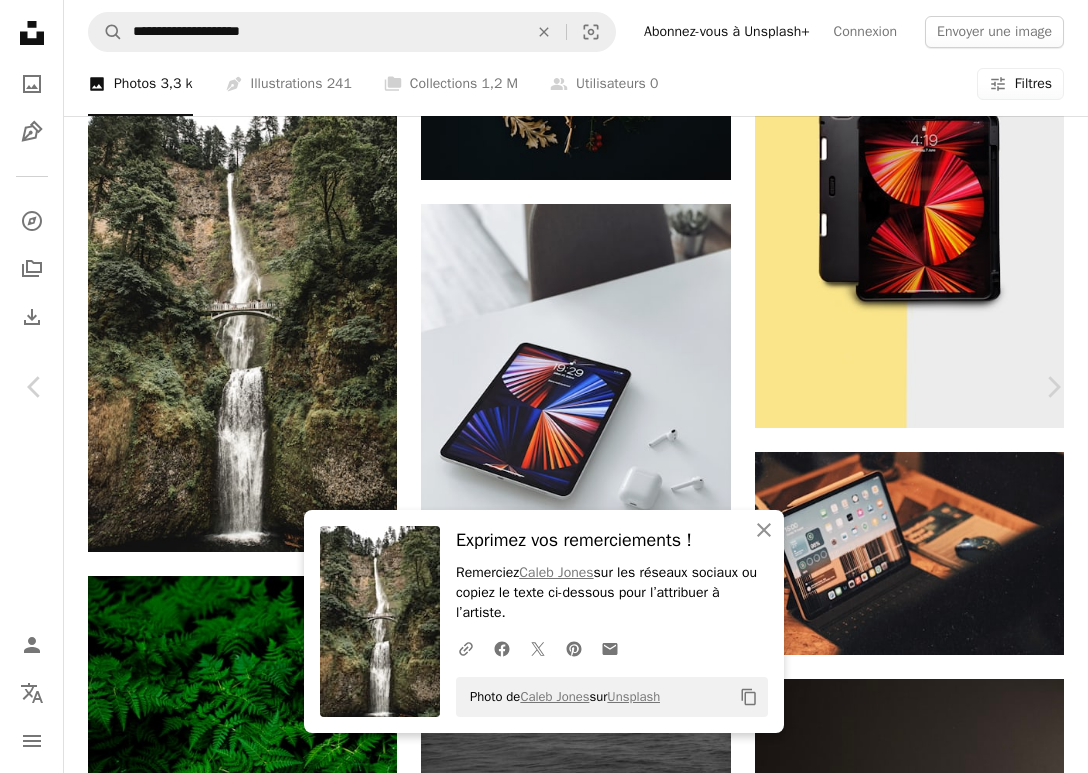 click on "An X shape" 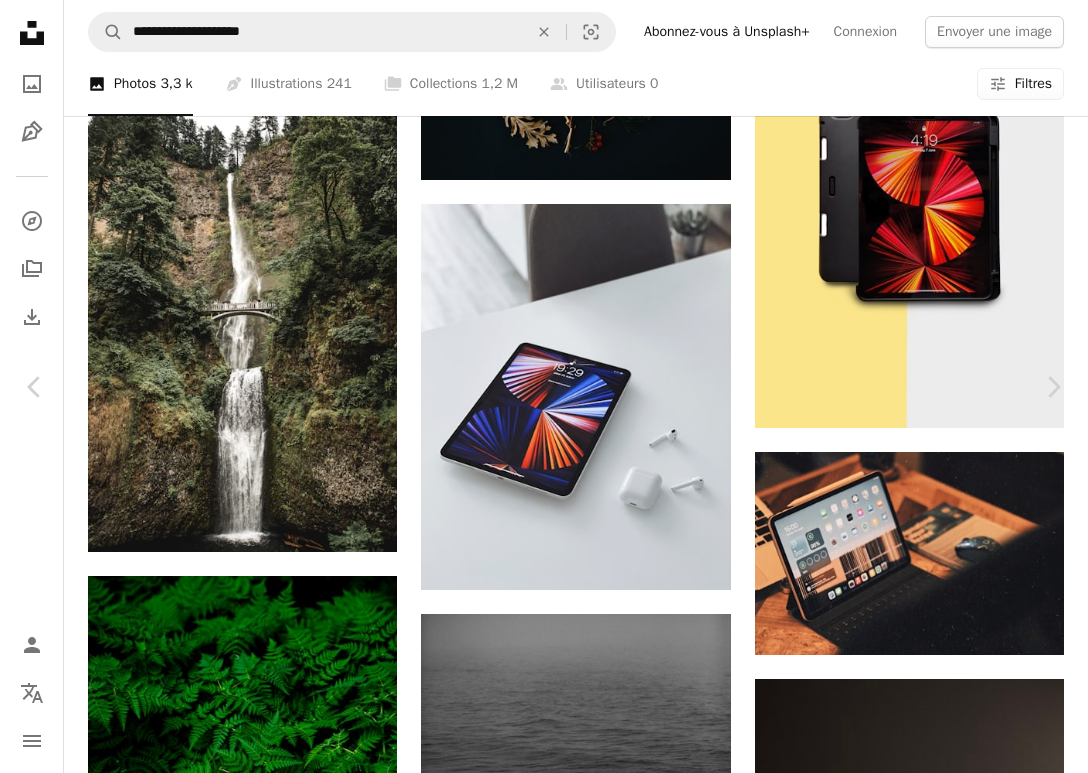 scroll, scrollTop: 1252, scrollLeft: 0, axis: vertical 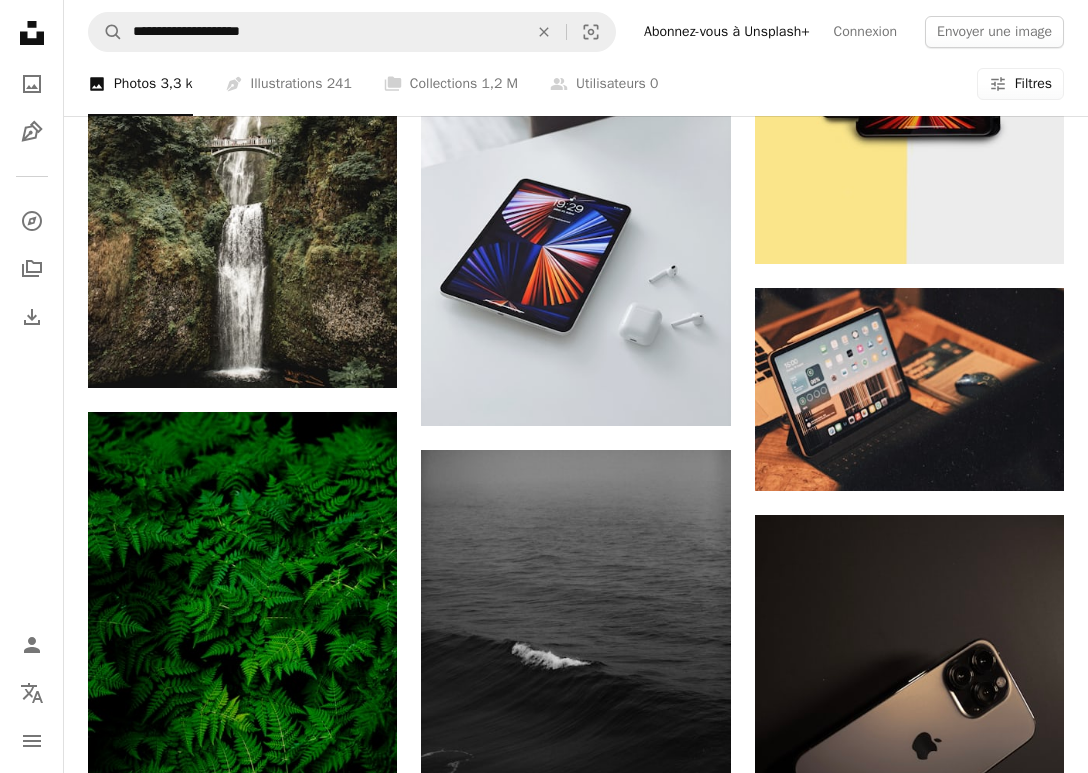 click at bounding box center (909, 389) 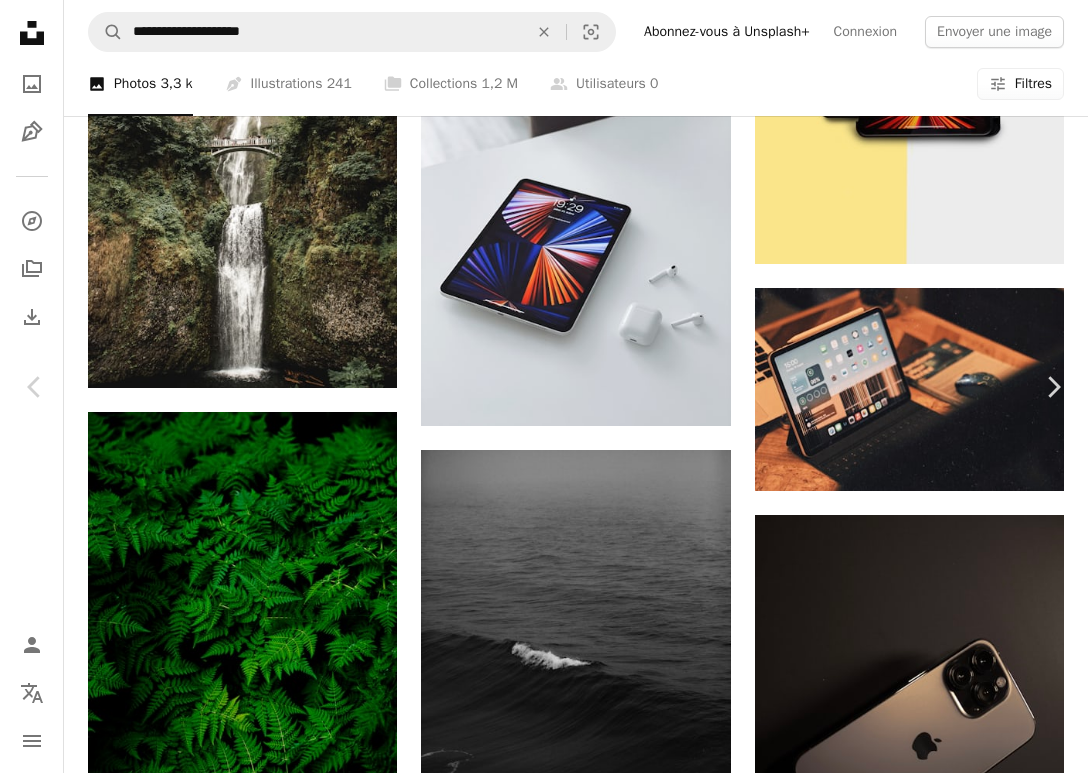 scroll, scrollTop: 1259, scrollLeft: 0, axis: vertical 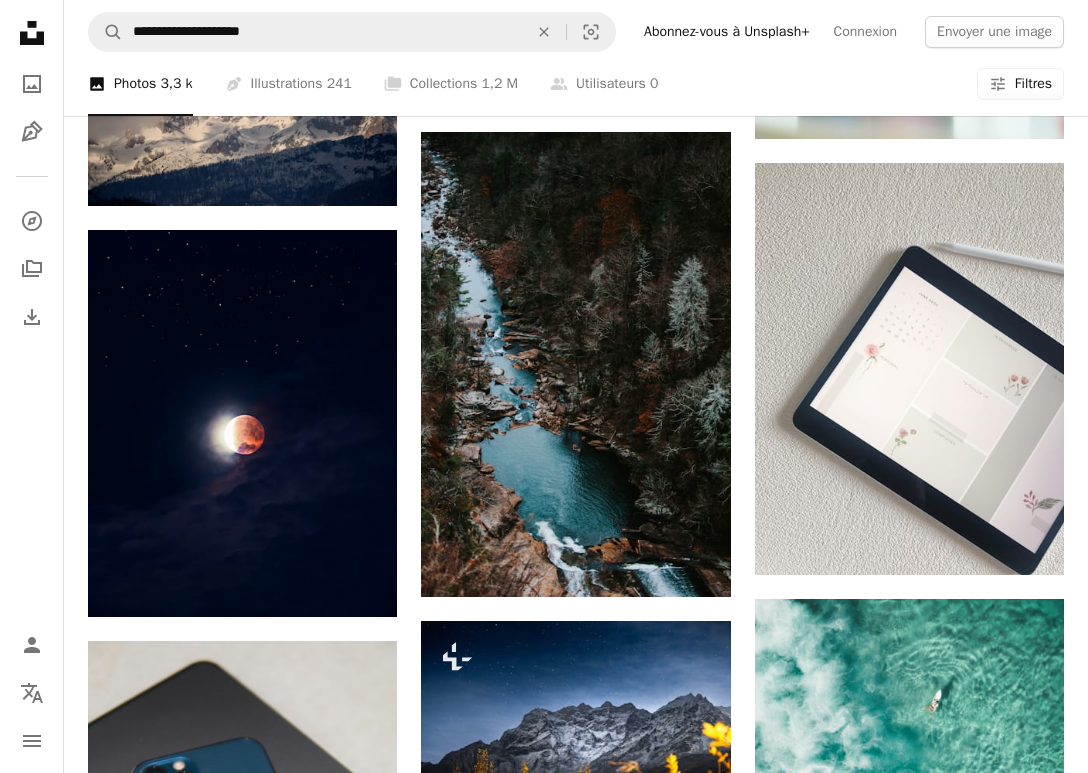 click at bounding box center (575, 365) 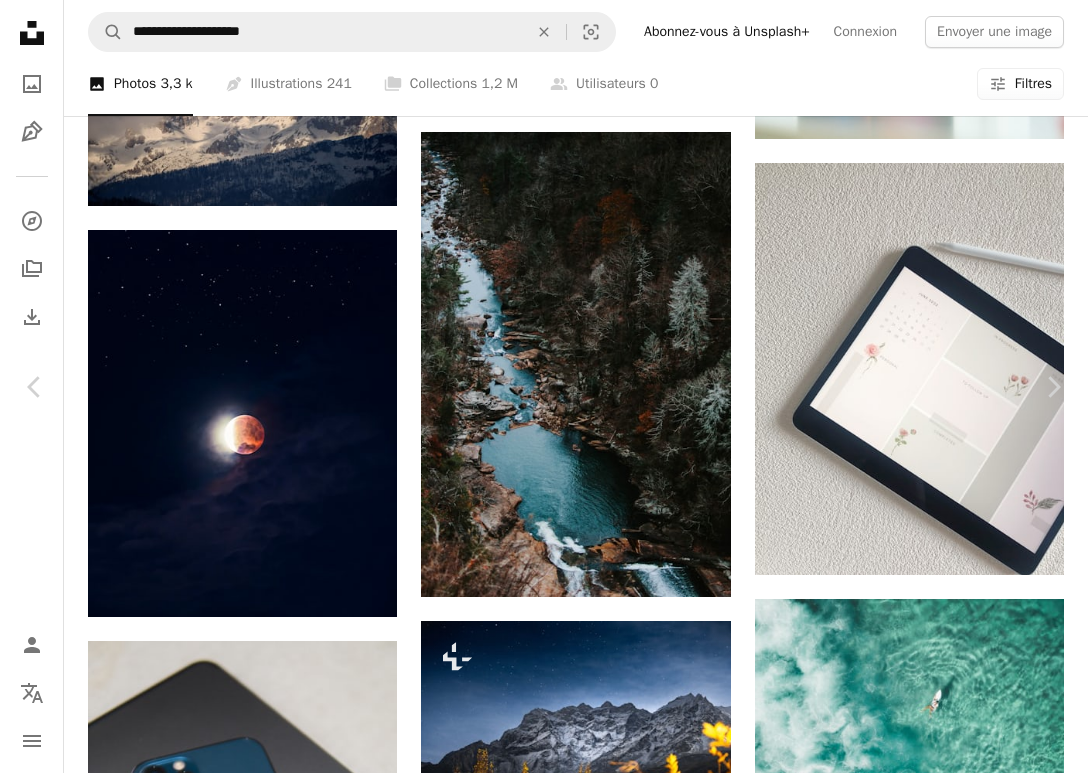 click on "Télécharger gratuitement" at bounding box center [856, 4347] 